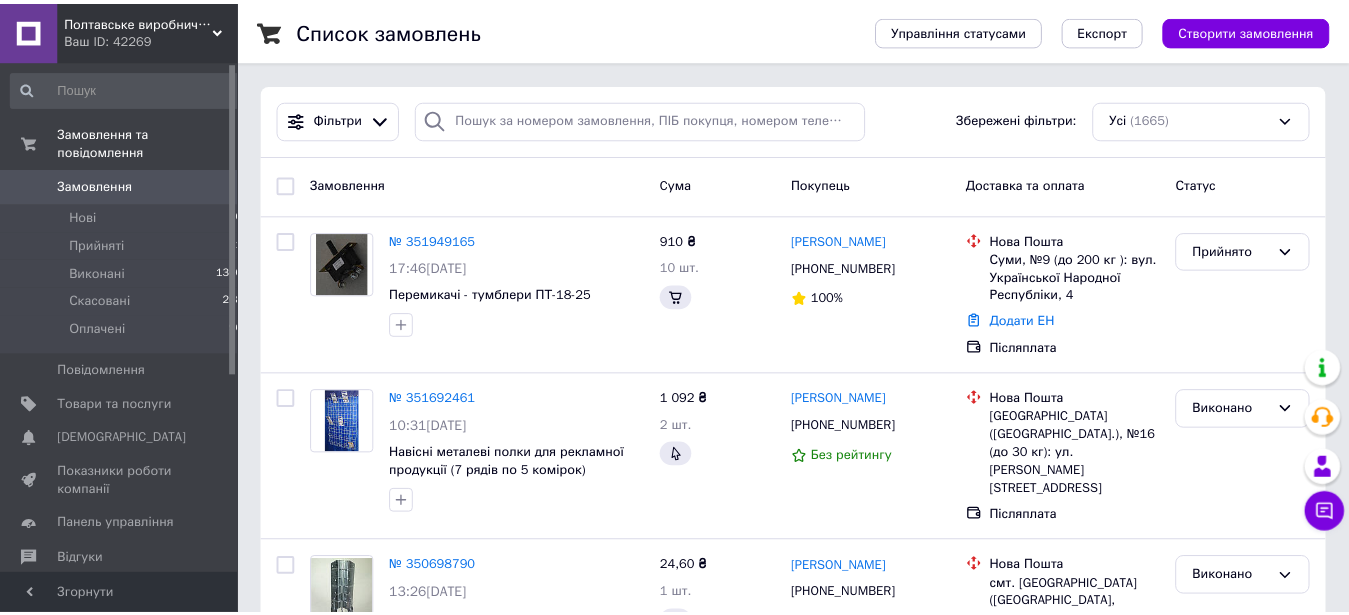 scroll, scrollTop: 0, scrollLeft: 0, axis: both 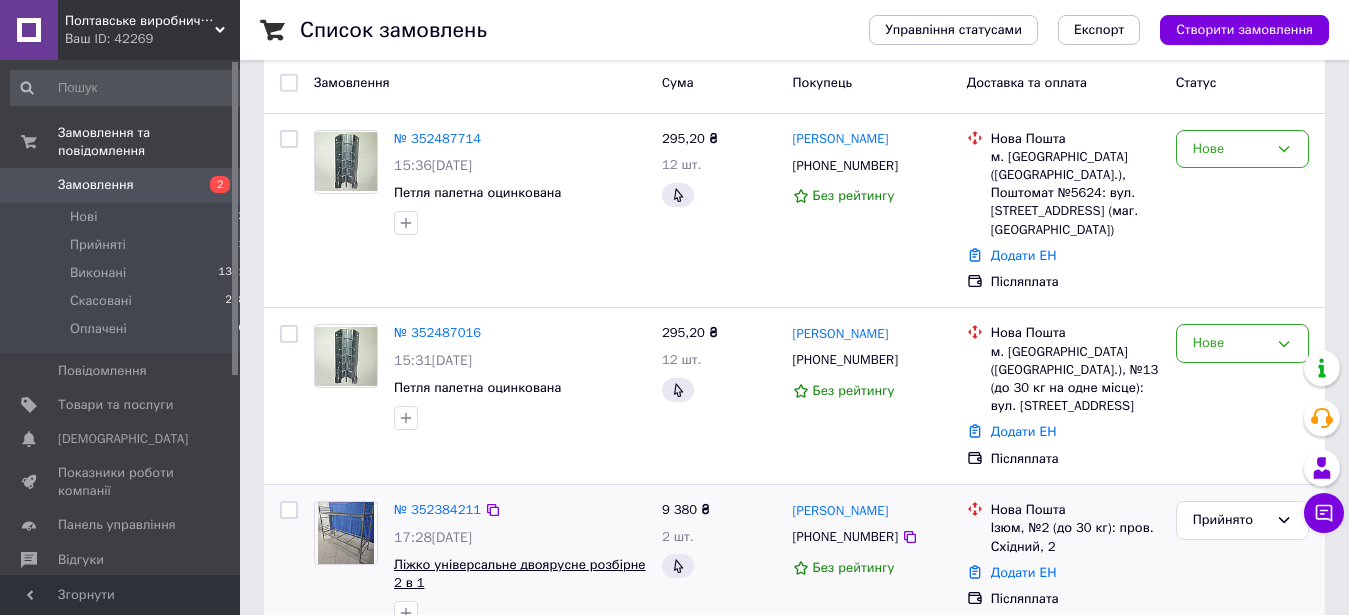 click on "Ліжко універсальне двоярусне розбірне 2 в 1" at bounding box center [520, 574] 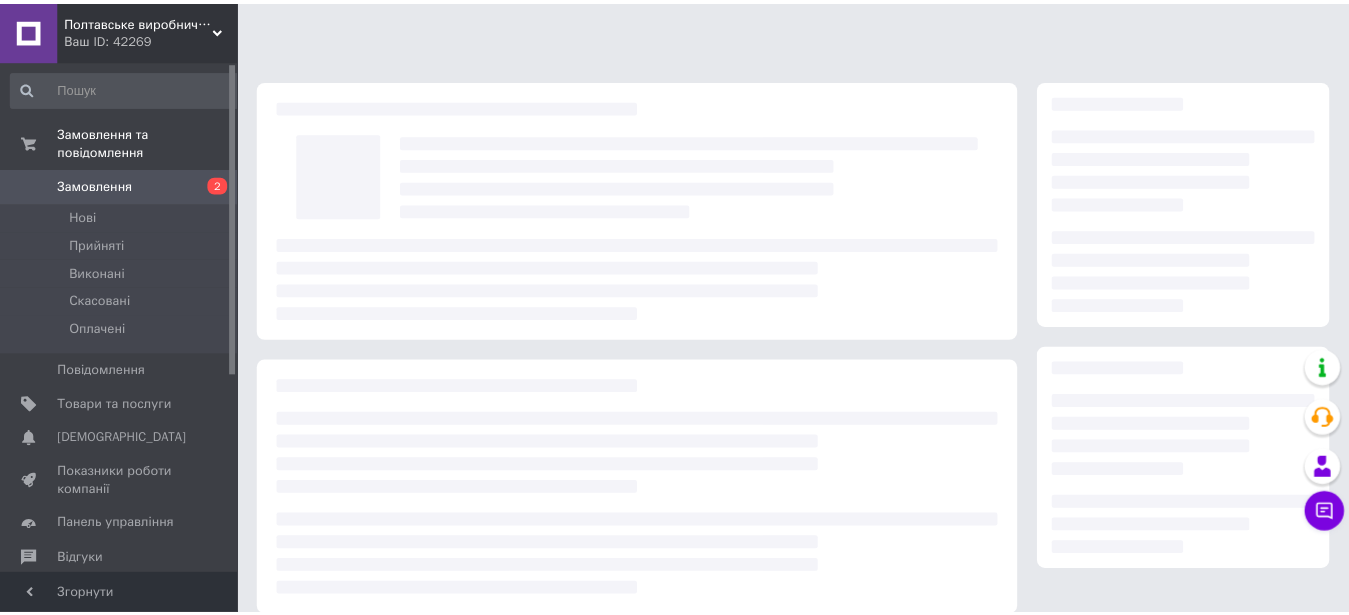 scroll, scrollTop: 0, scrollLeft: 0, axis: both 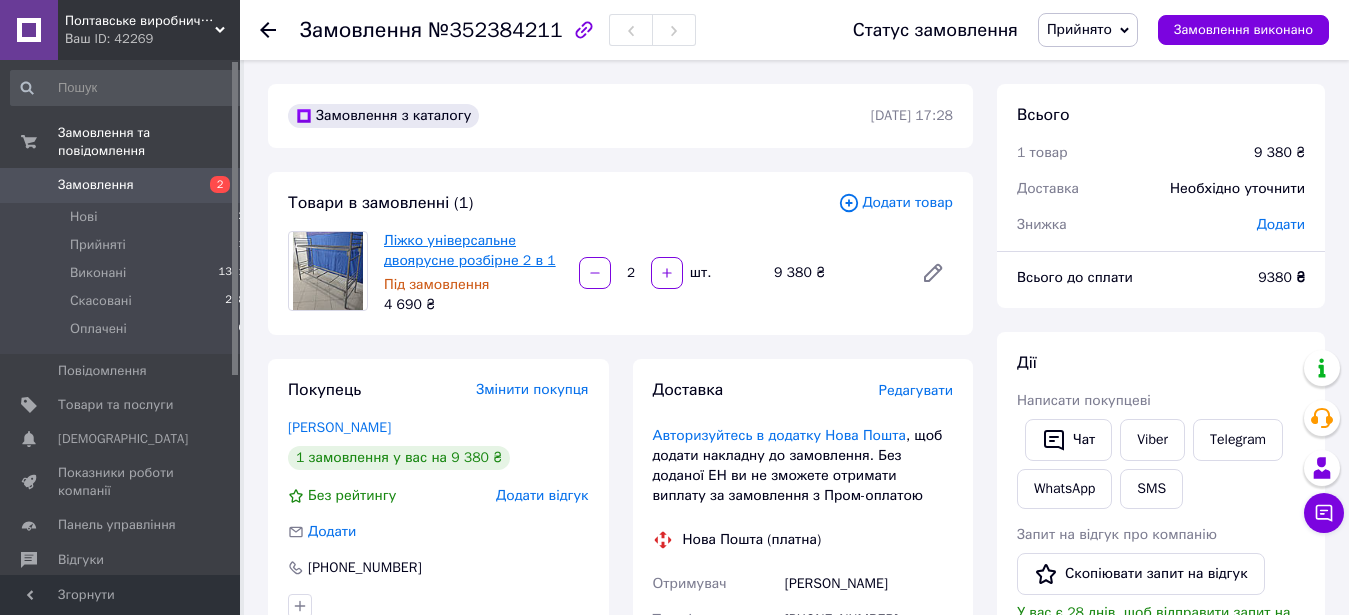 click on "Ліжко універсальне двоярусне розбірне 2 в 1" at bounding box center [470, 250] 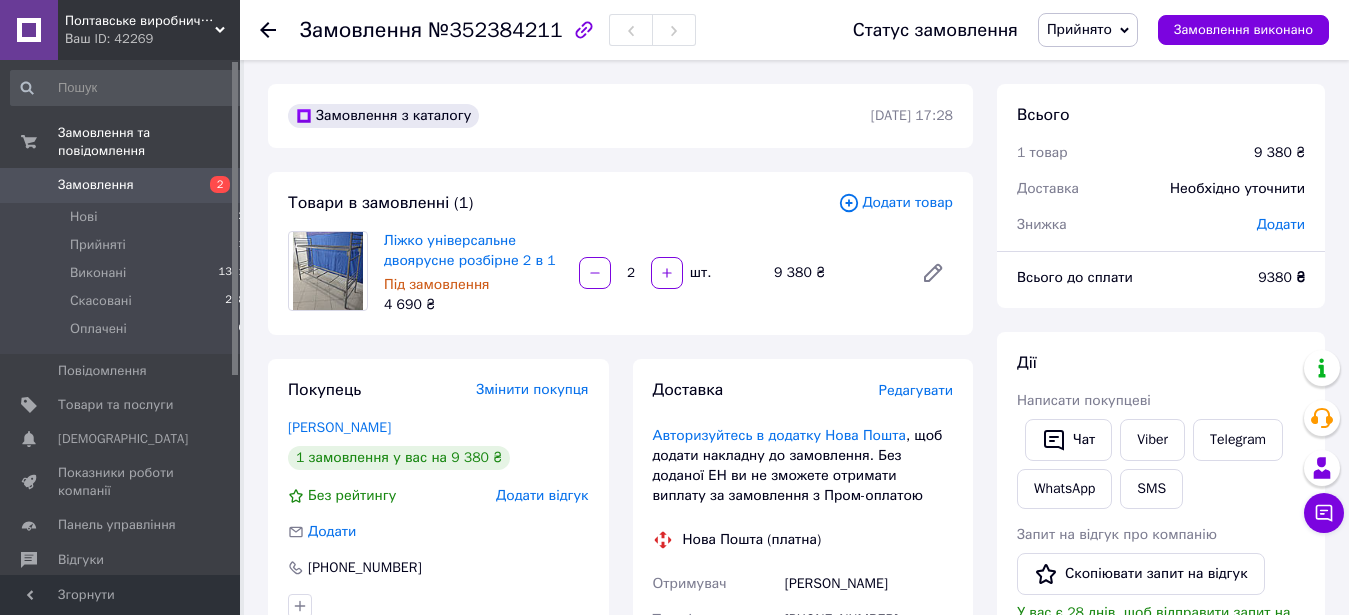 click on "Замовлення" at bounding box center [96, 185] 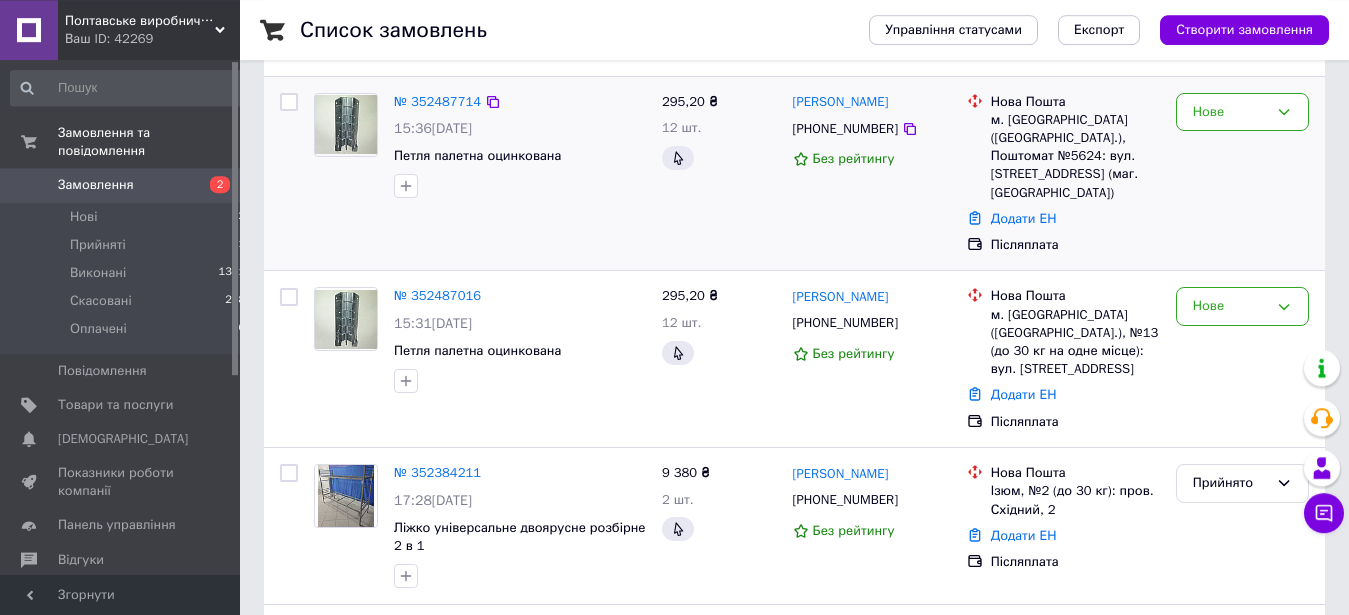 scroll, scrollTop: 102, scrollLeft: 0, axis: vertical 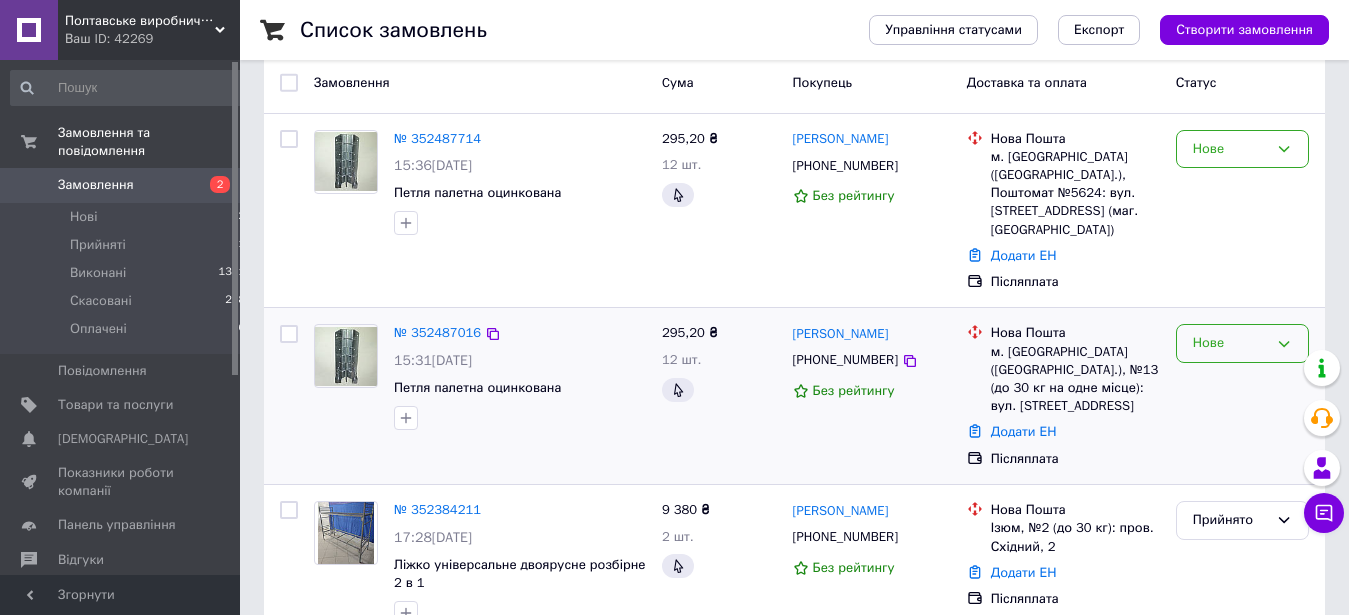 click 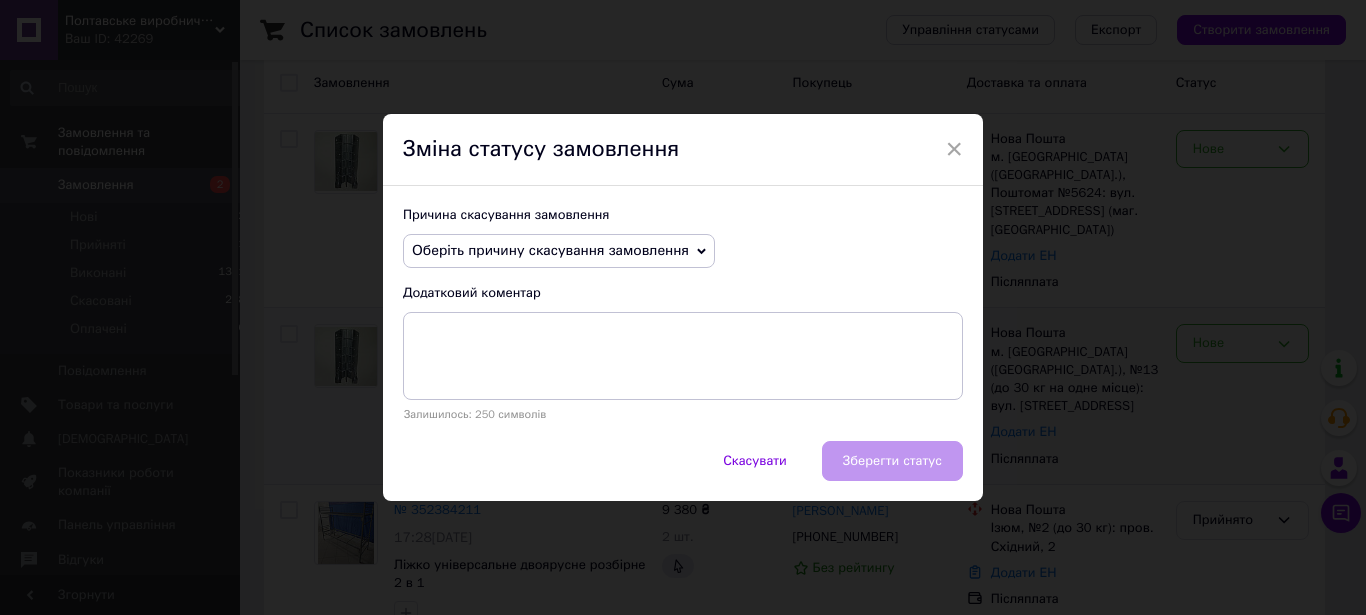 click 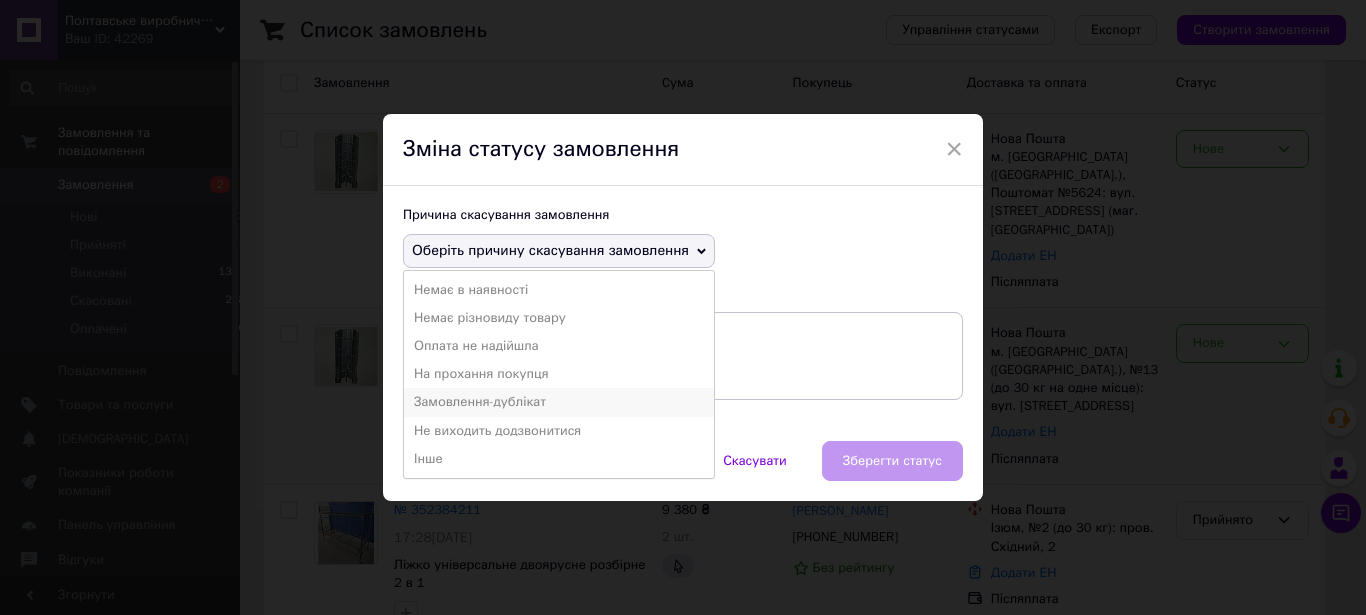 click on "Замовлення-дублікат" at bounding box center (559, 402) 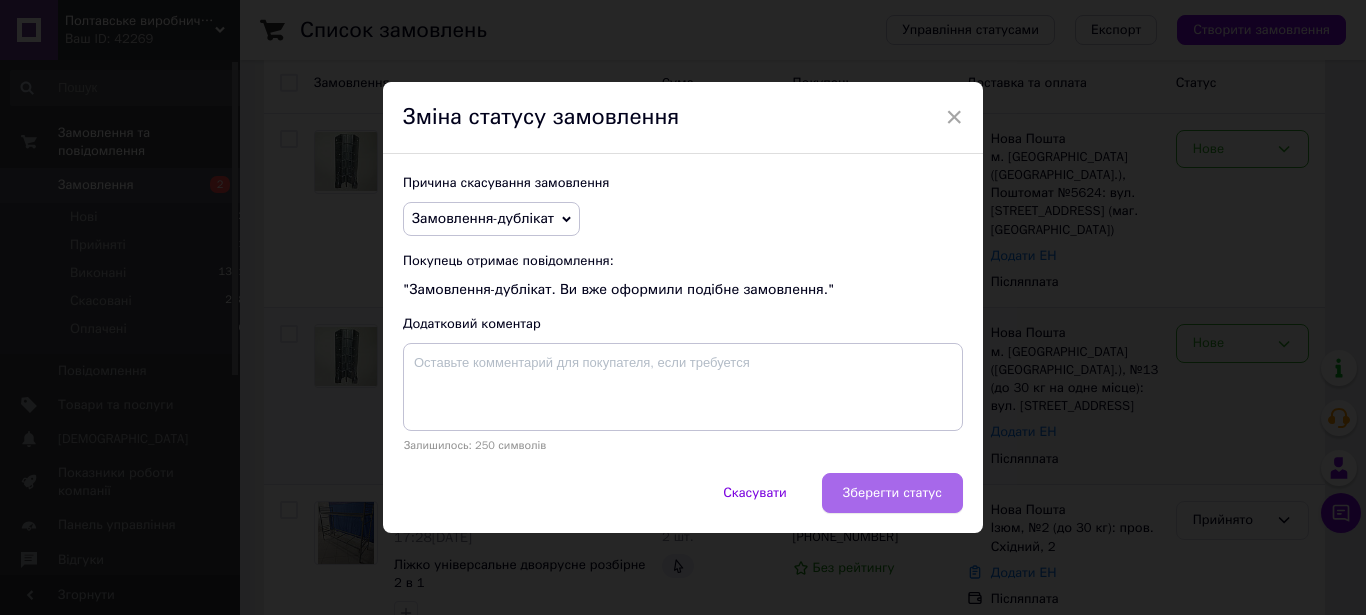 click on "Зберегти статус" at bounding box center (892, 493) 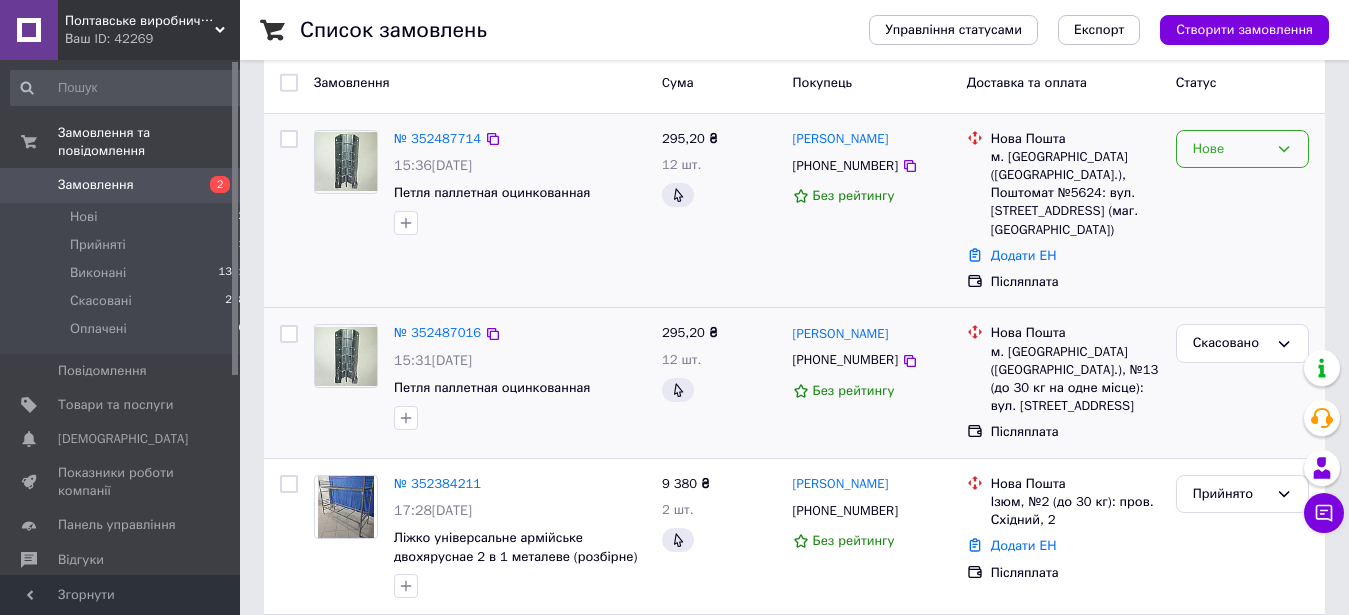 click 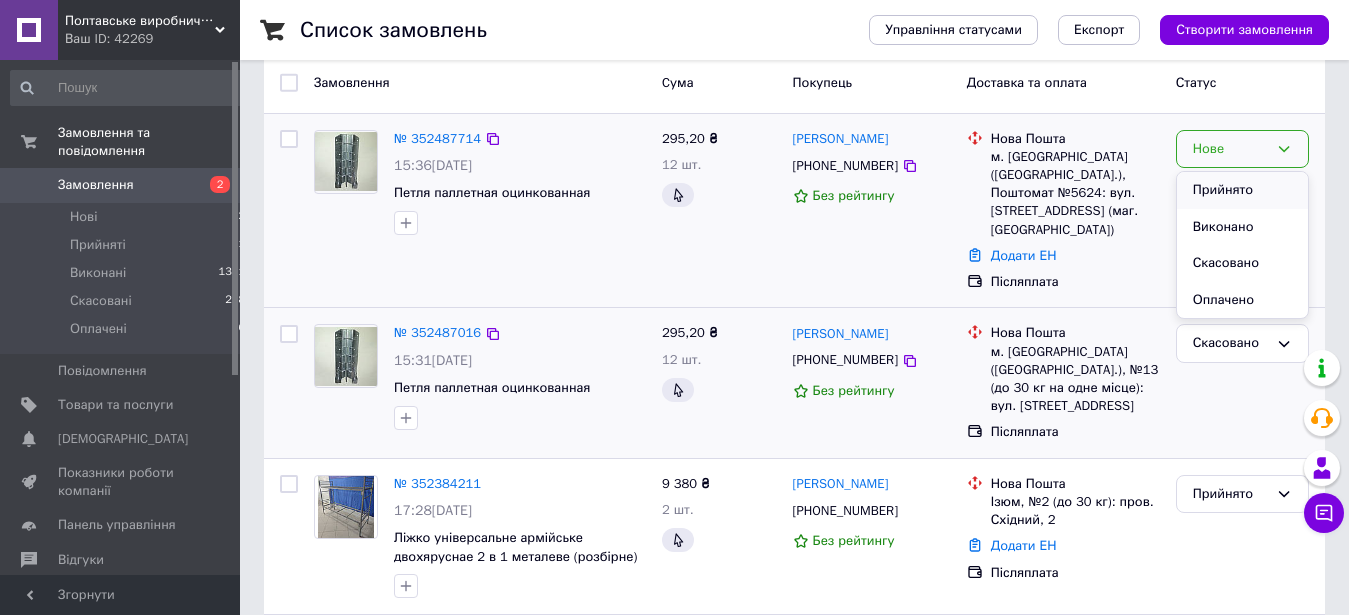 click on "Прийнято" at bounding box center (1242, 190) 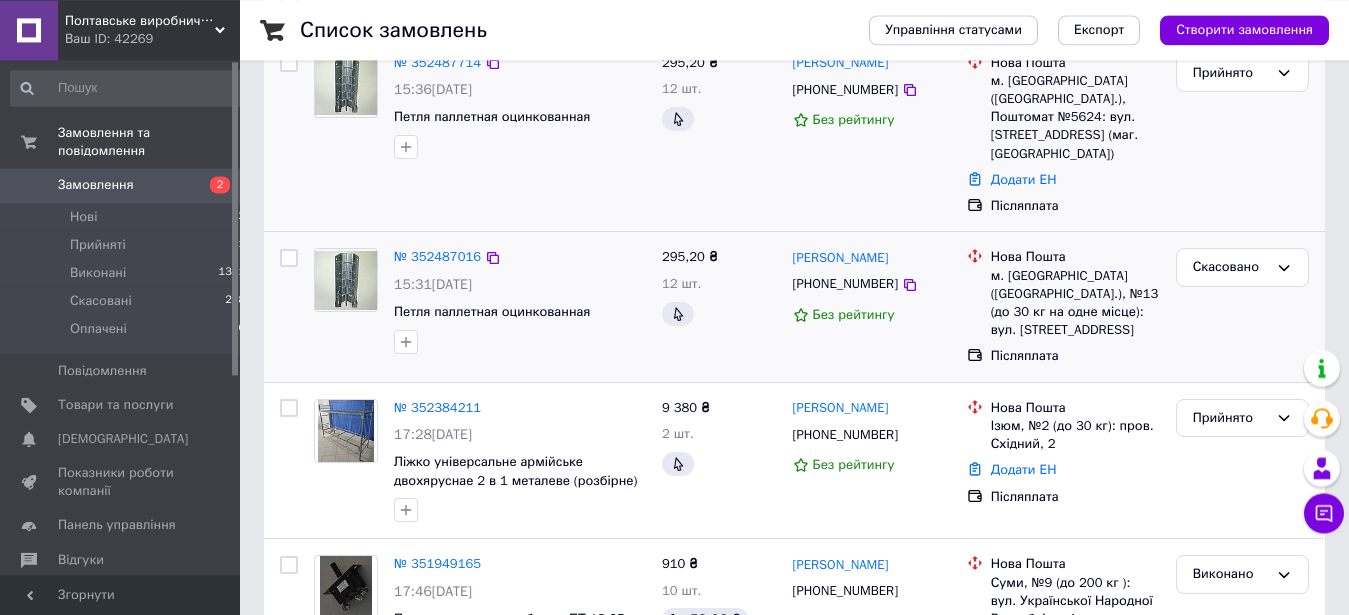 scroll, scrollTop: 204, scrollLeft: 0, axis: vertical 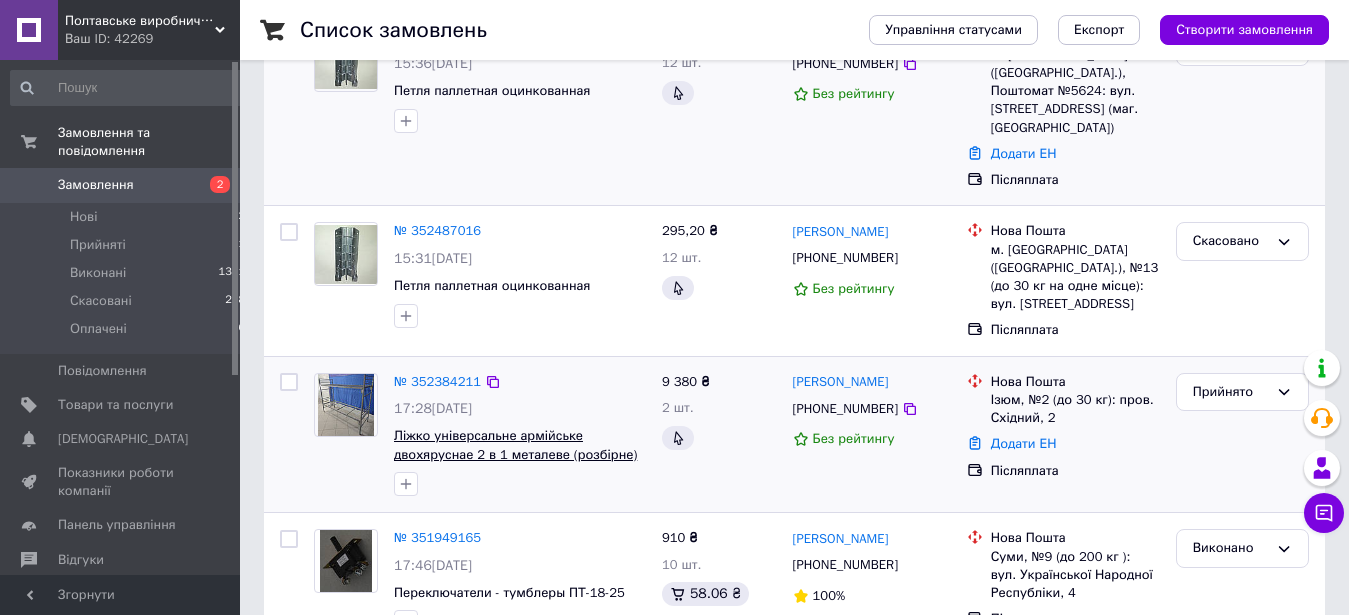 click on "Ліжко універсальне армійське двохяруснае 2 в 1 металеве (розбірне)" at bounding box center [515, 445] 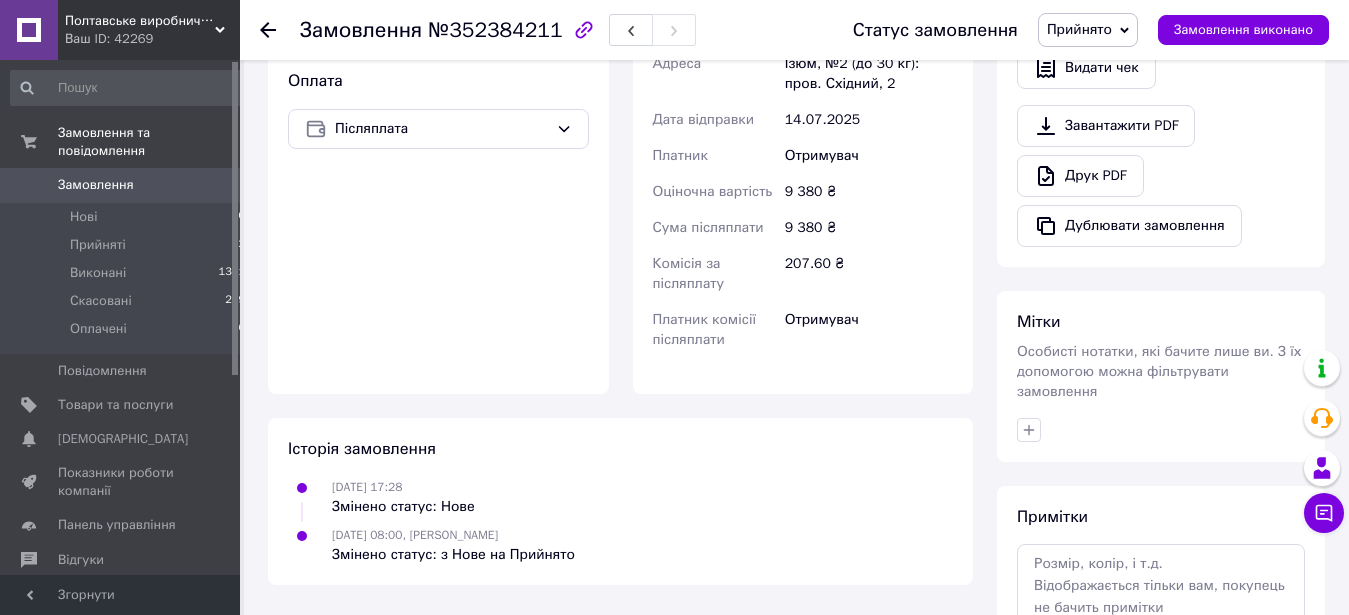 scroll, scrollTop: 204, scrollLeft: 0, axis: vertical 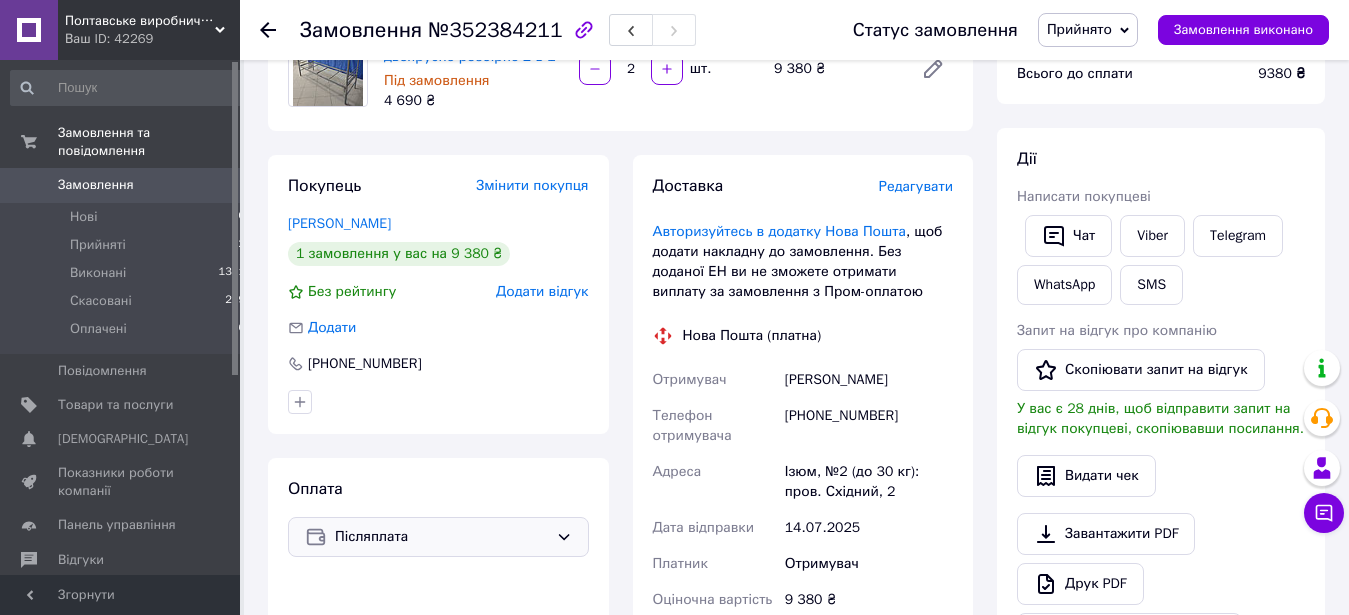 click on "Післяплата" at bounding box center (438, 537) 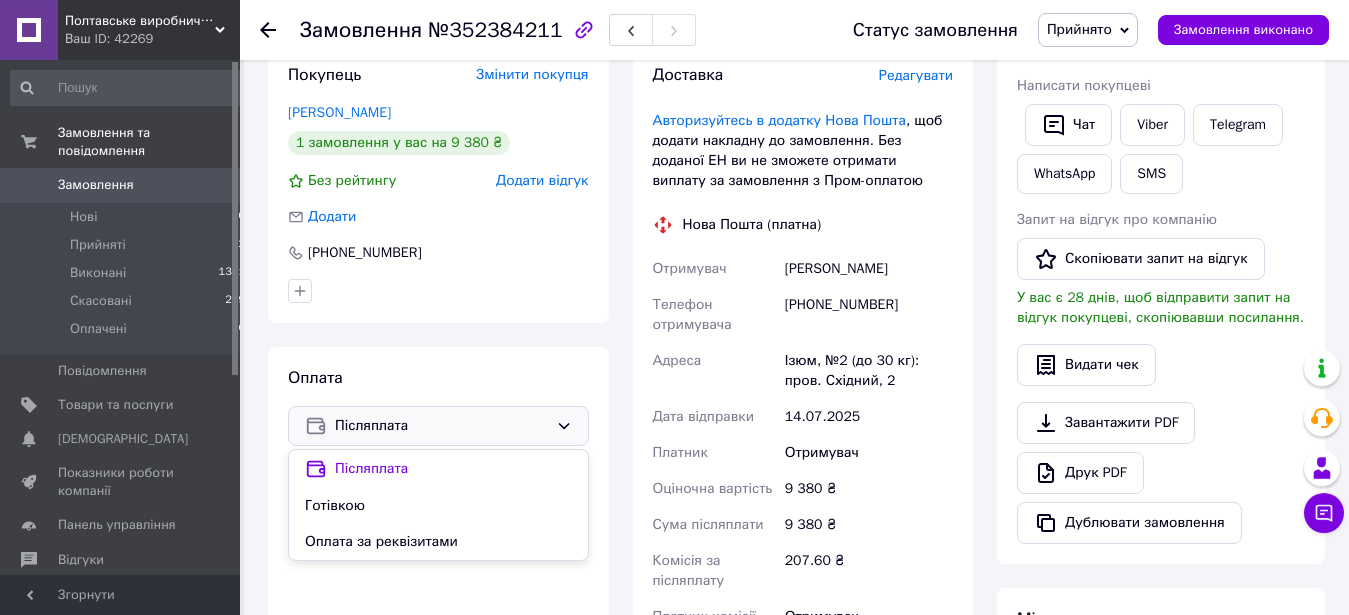 scroll, scrollTop: 408, scrollLeft: 0, axis: vertical 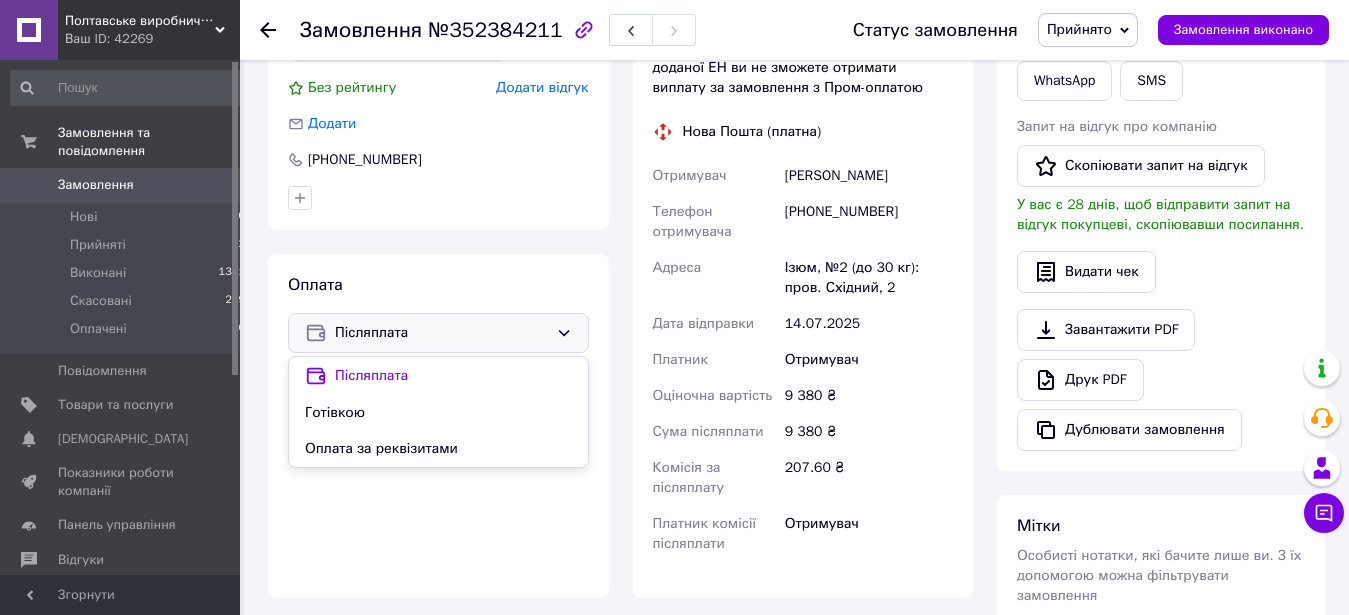 click on "Оплата Післяплата Післяплата Готівкою Оплата за реквізитами" at bounding box center (438, 426) 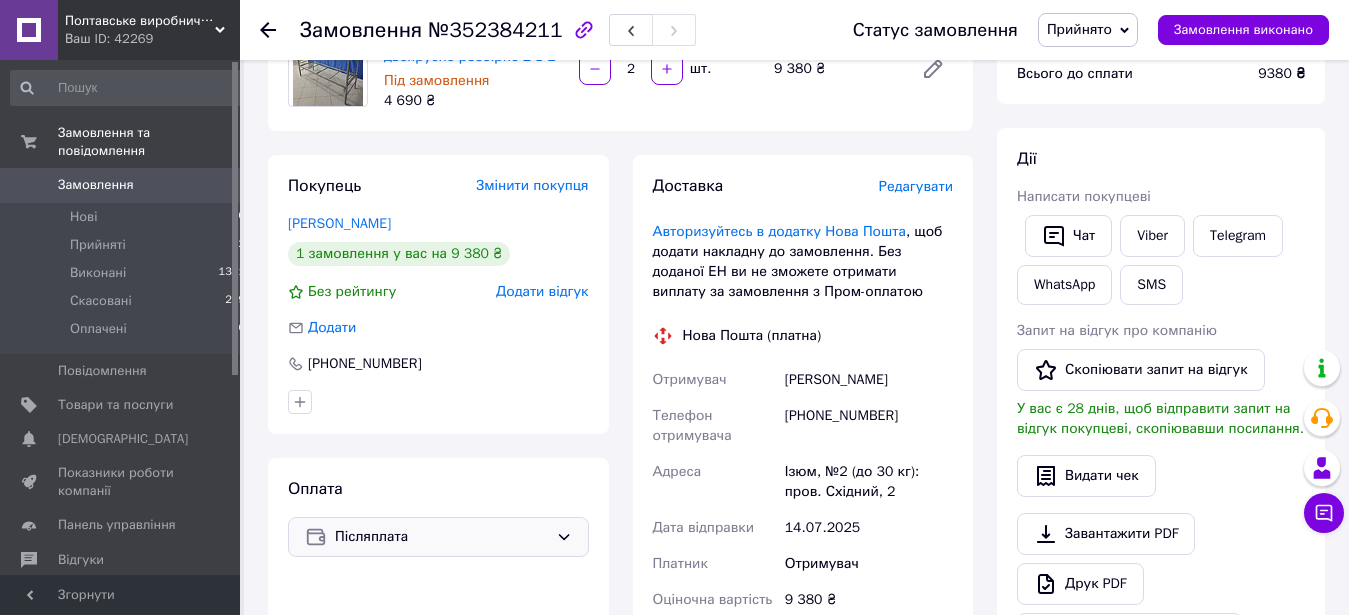 scroll, scrollTop: 0, scrollLeft: 0, axis: both 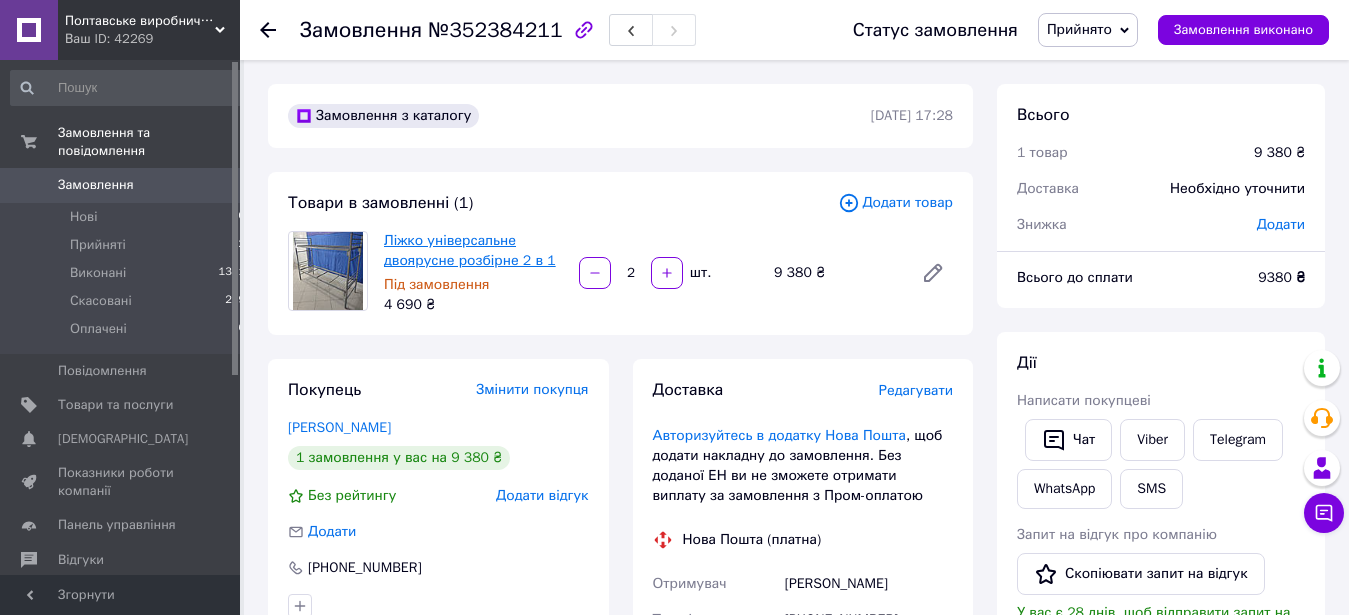 click on "Ліжко універсальне двоярусне розбірне 2 в 1" at bounding box center [470, 250] 